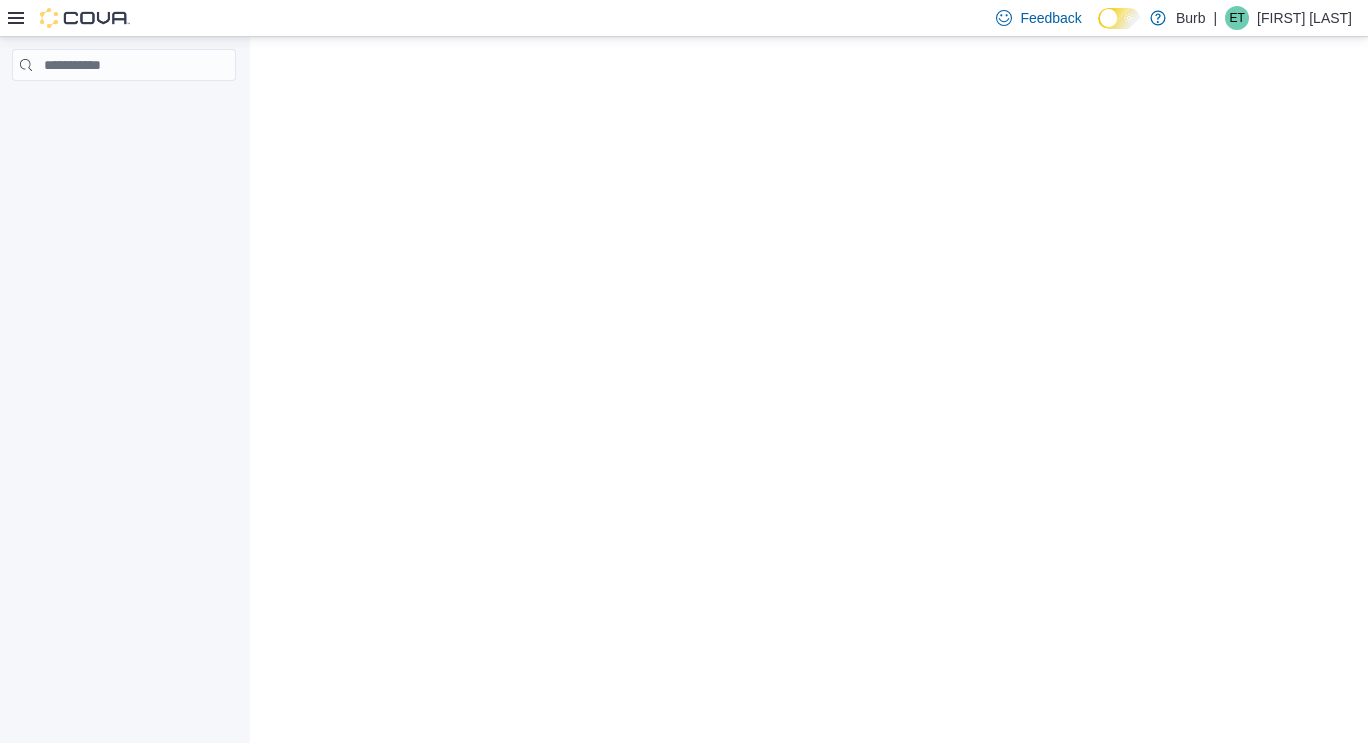 scroll, scrollTop: 0, scrollLeft: 0, axis: both 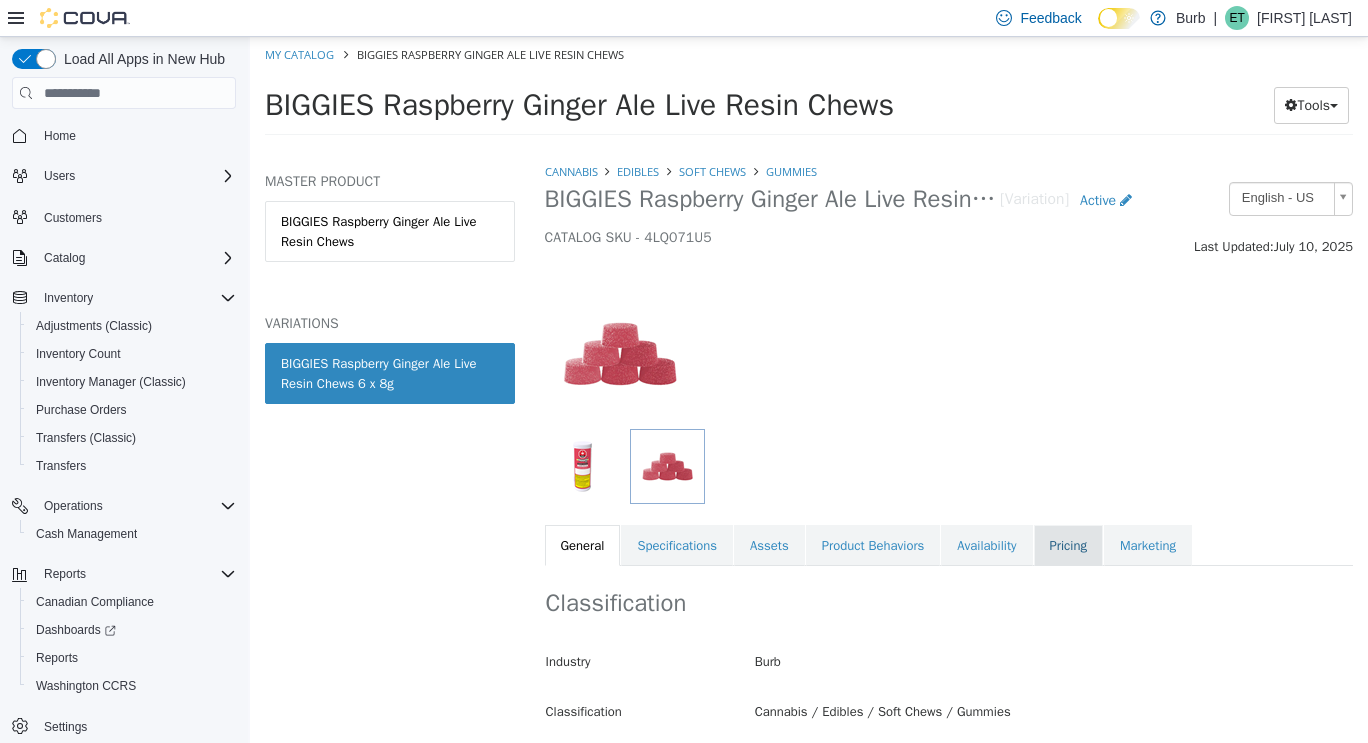 click on "Pricing" at bounding box center (1068, 546) 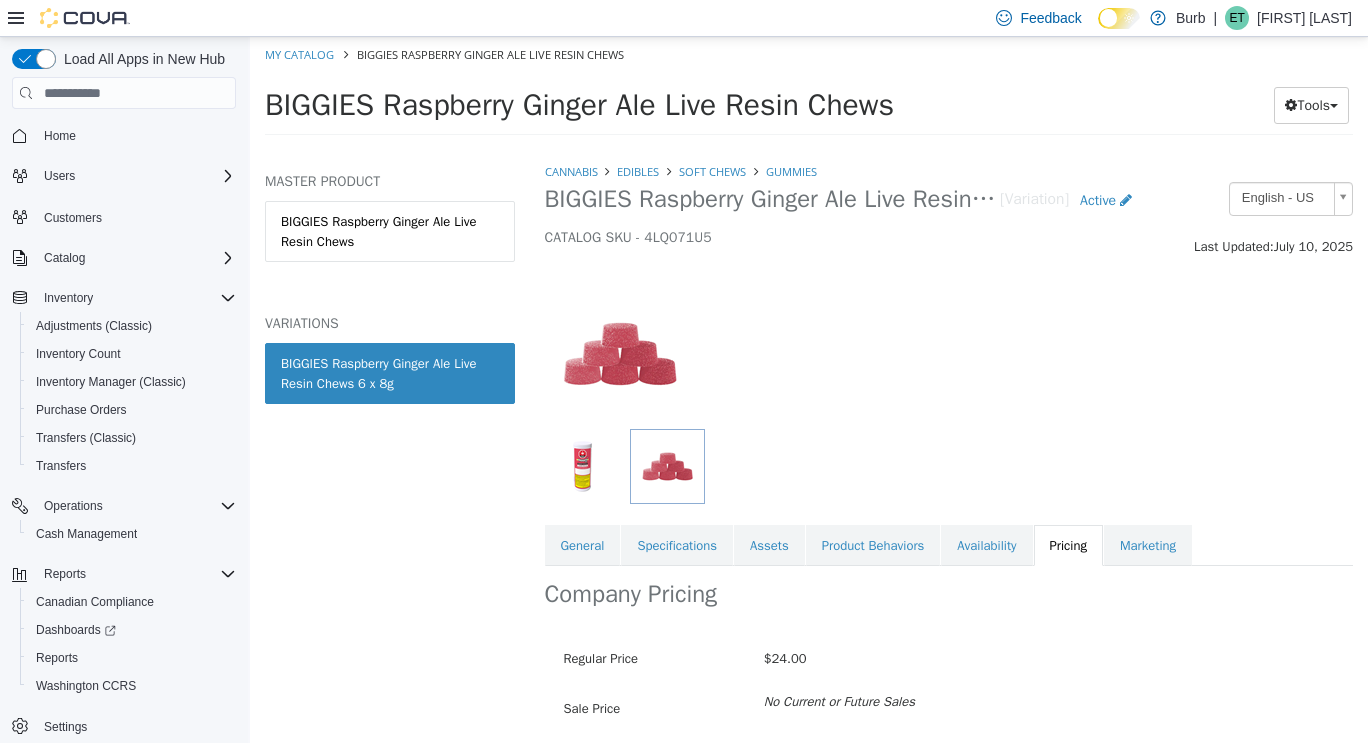 scroll, scrollTop: 131, scrollLeft: 0, axis: vertical 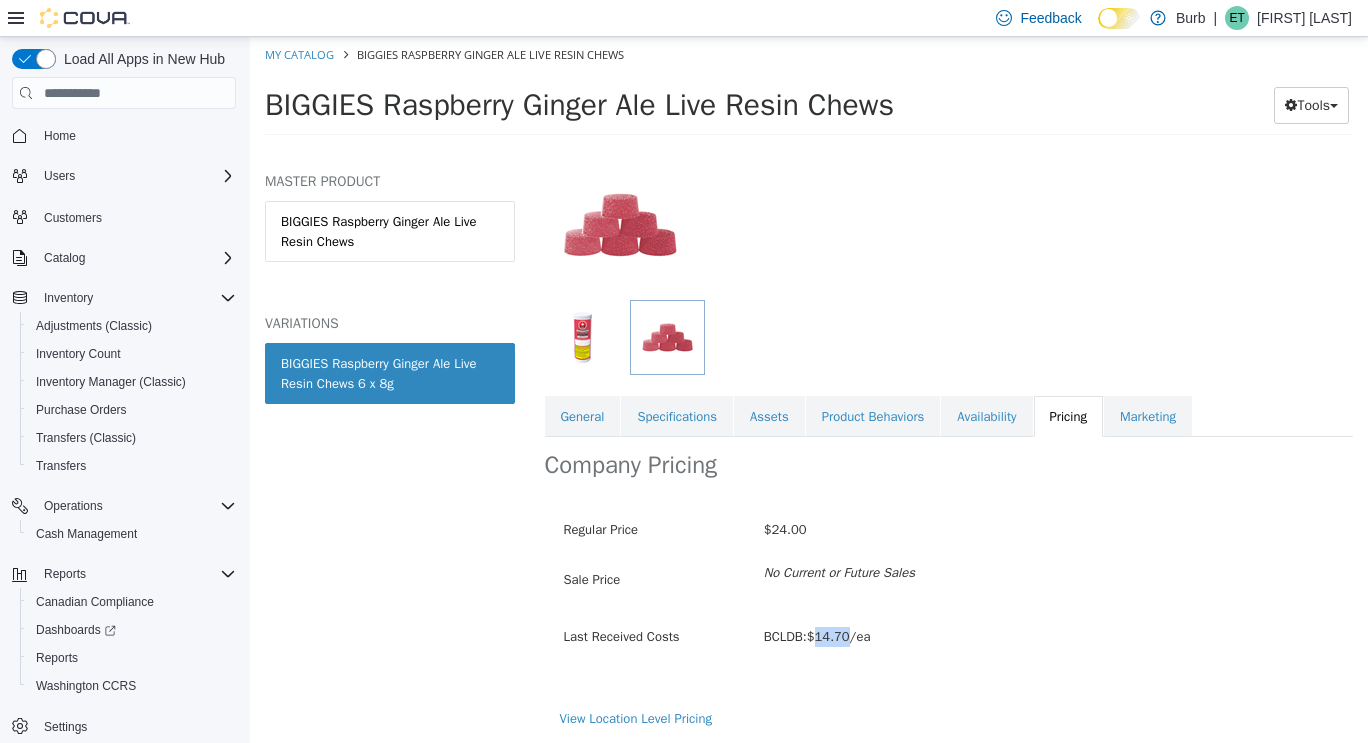 drag, startPoint x: 819, startPoint y: 634, endPoint x: 849, endPoint y: 634, distance: 30 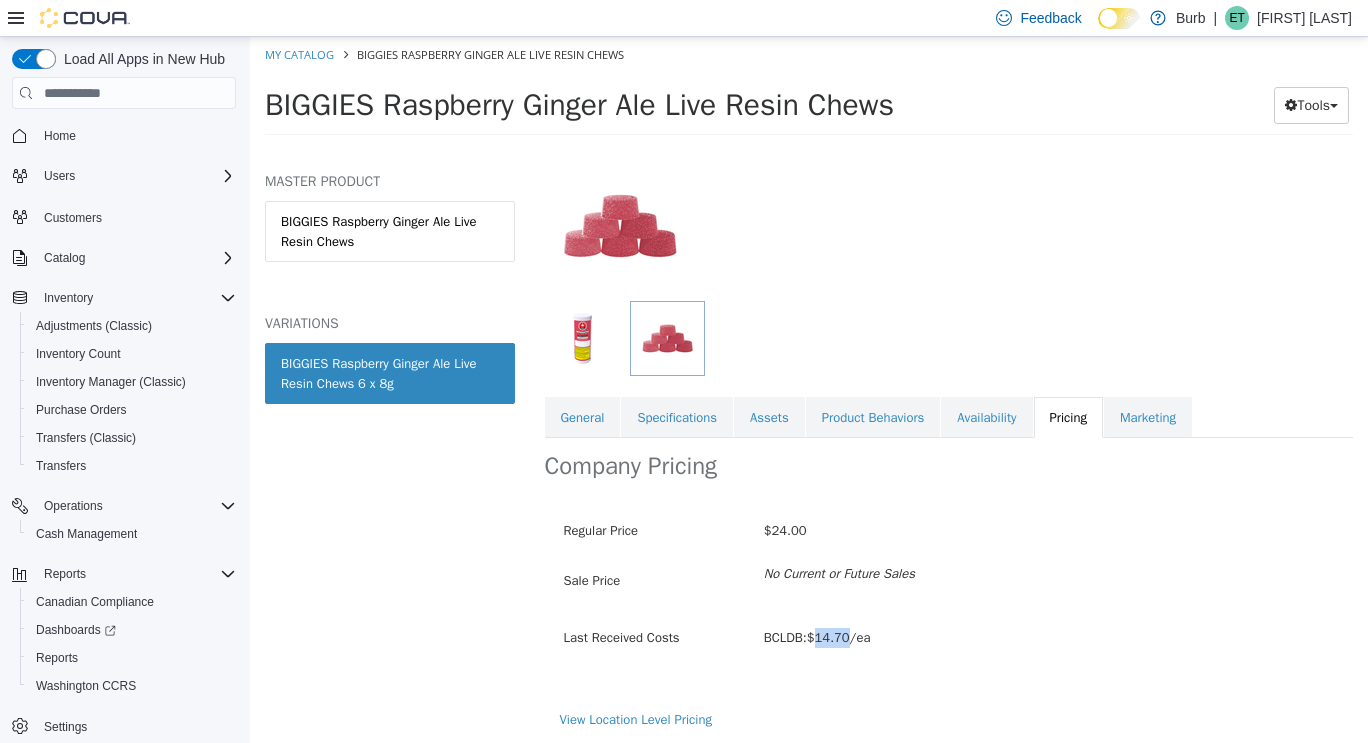 scroll, scrollTop: 129, scrollLeft: 0, axis: vertical 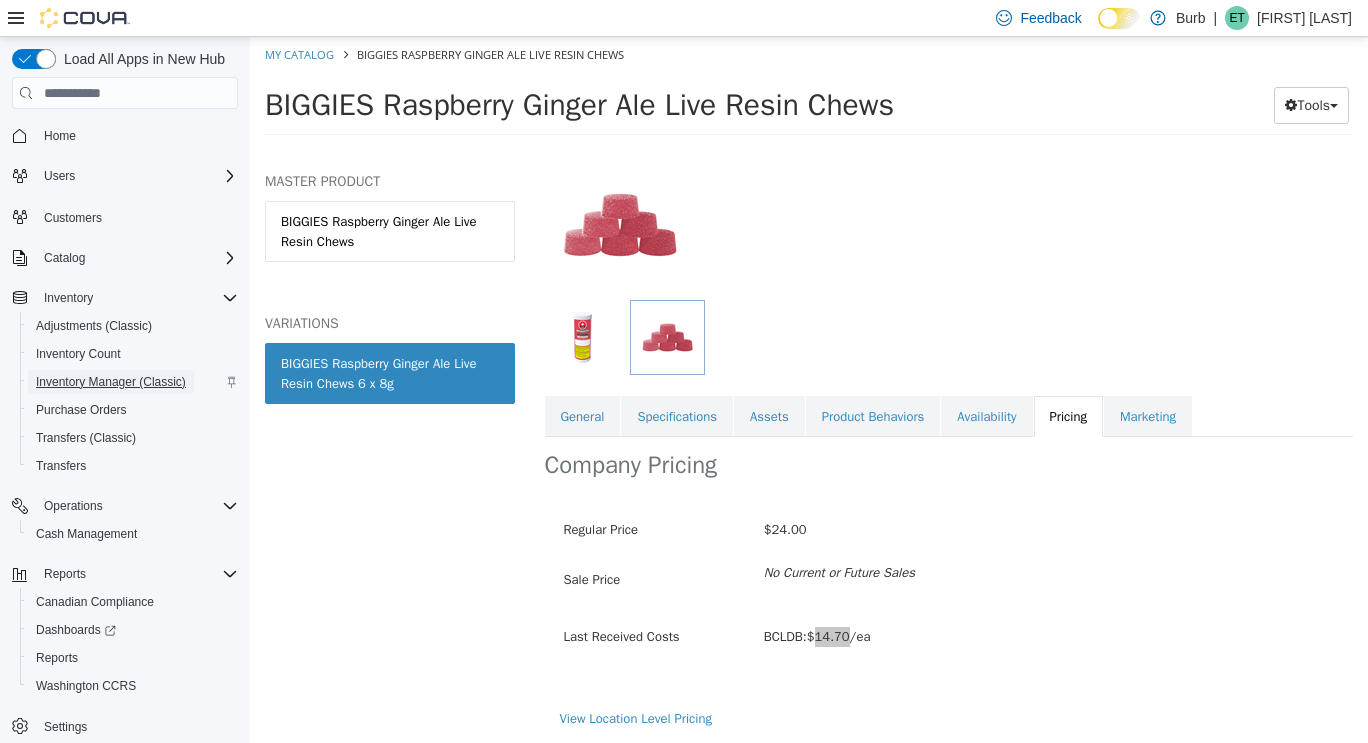 click on "Inventory Manager (Classic)" at bounding box center (111, 382) 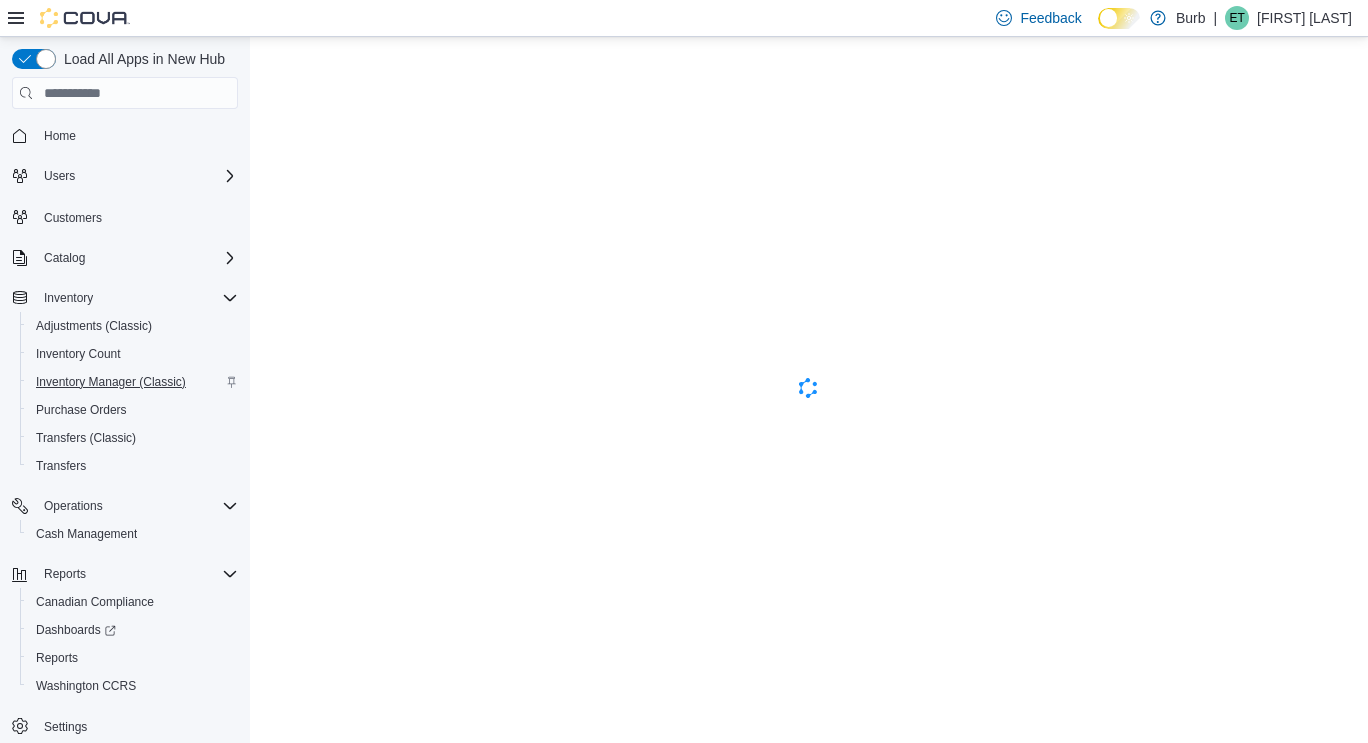 scroll, scrollTop: 0, scrollLeft: 0, axis: both 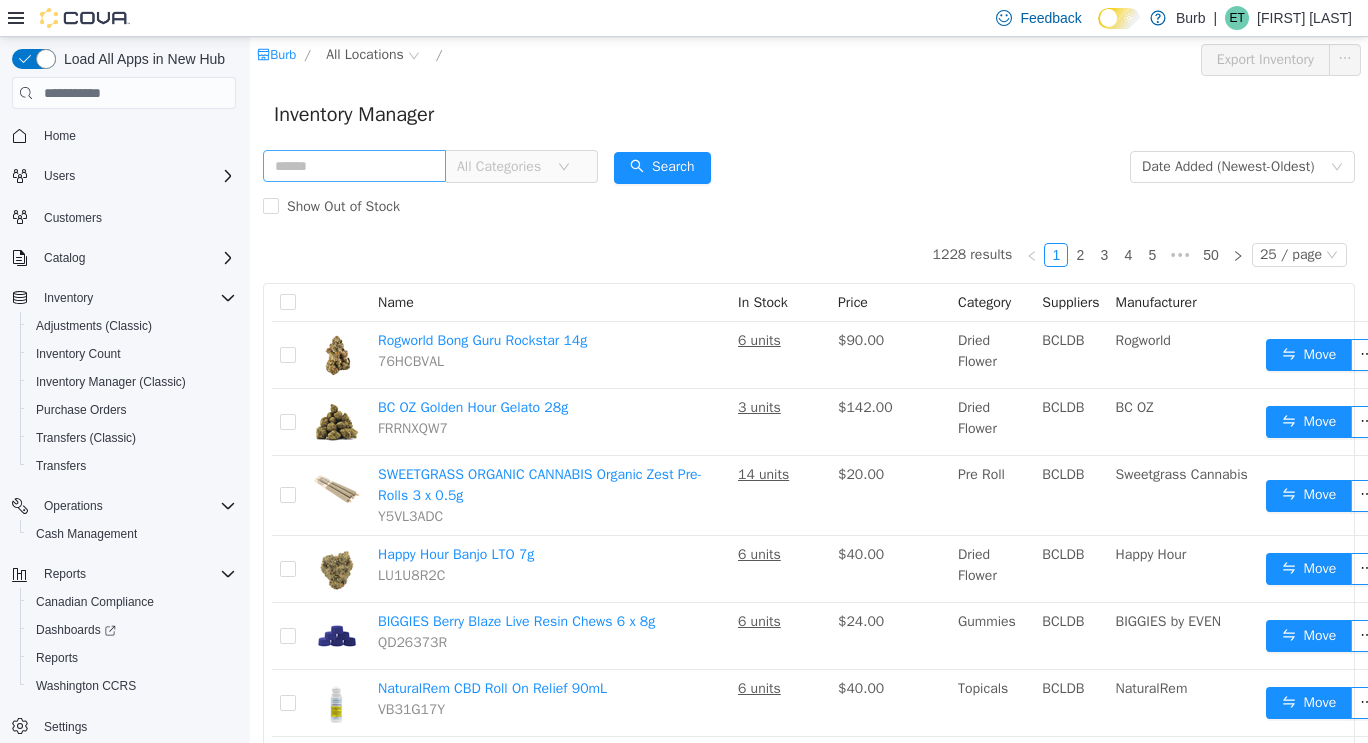 click at bounding box center (354, 166) 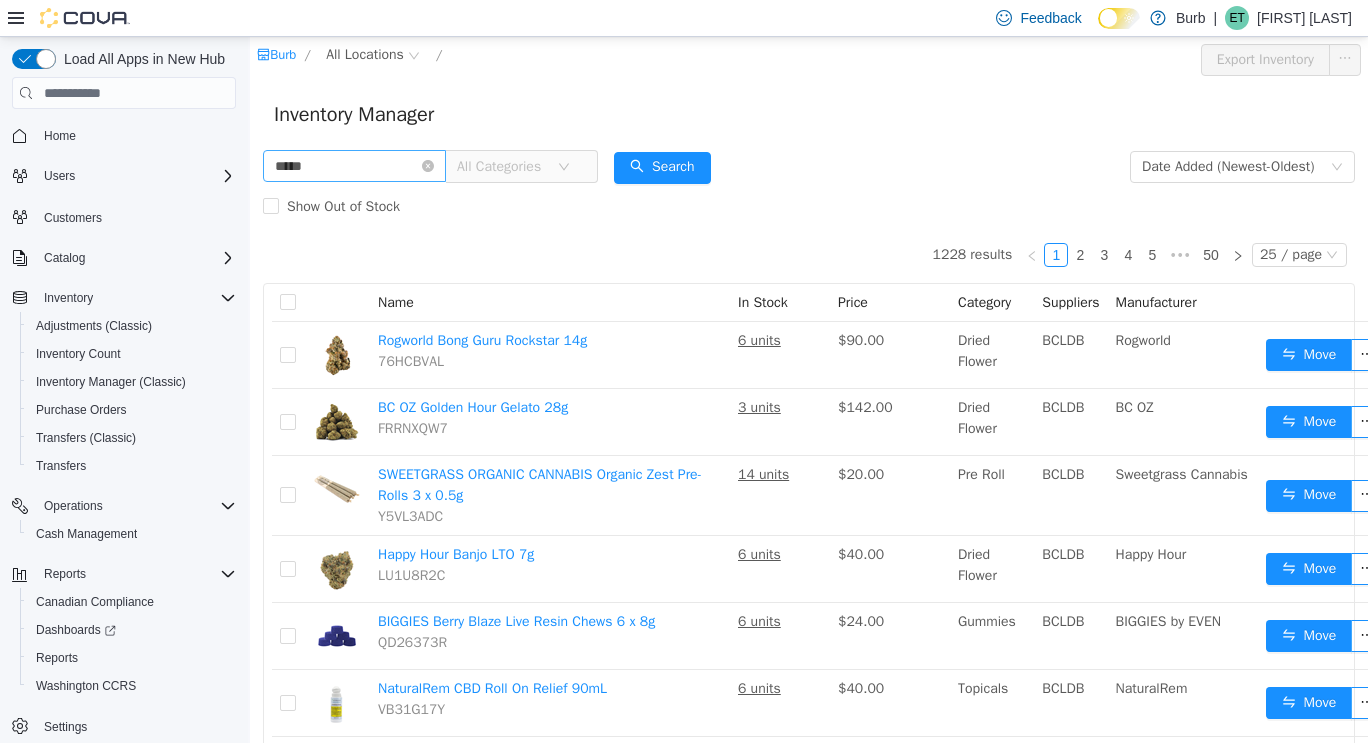 type on "*****" 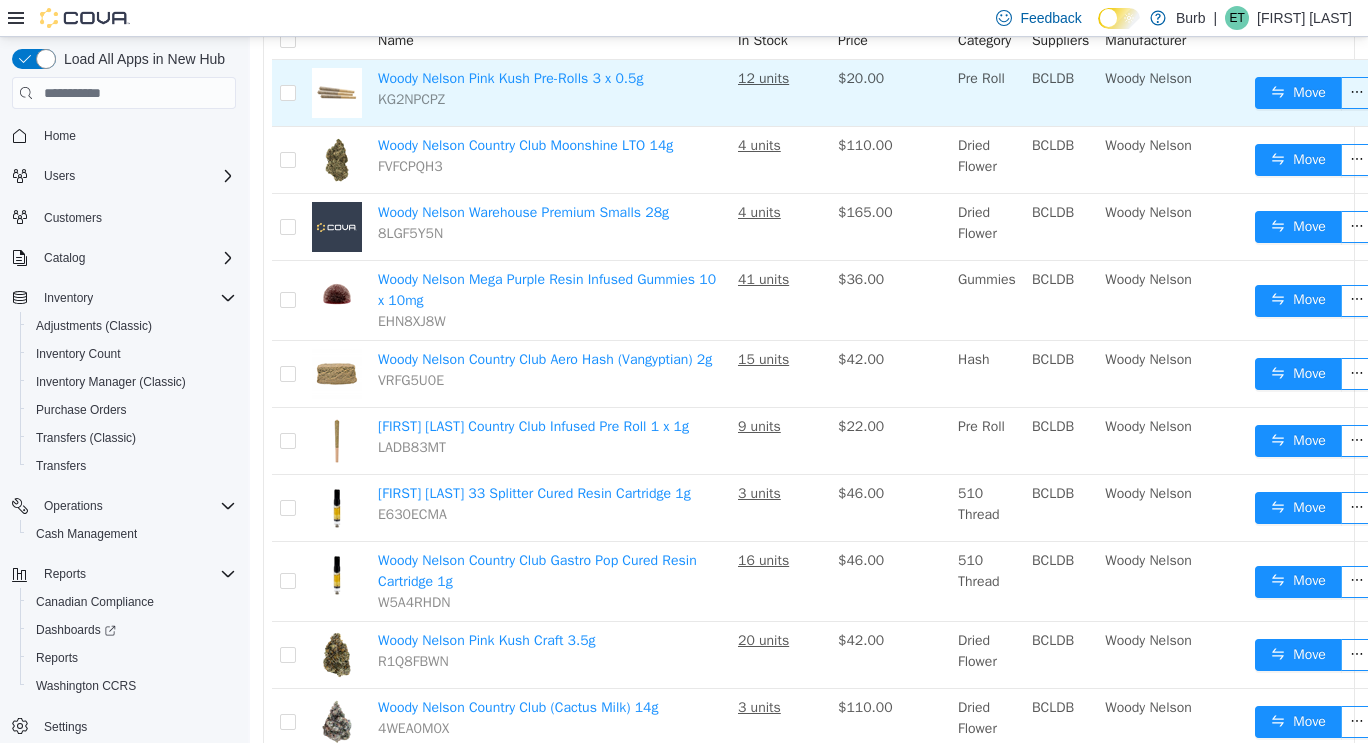 scroll, scrollTop: 220, scrollLeft: 0, axis: vertical 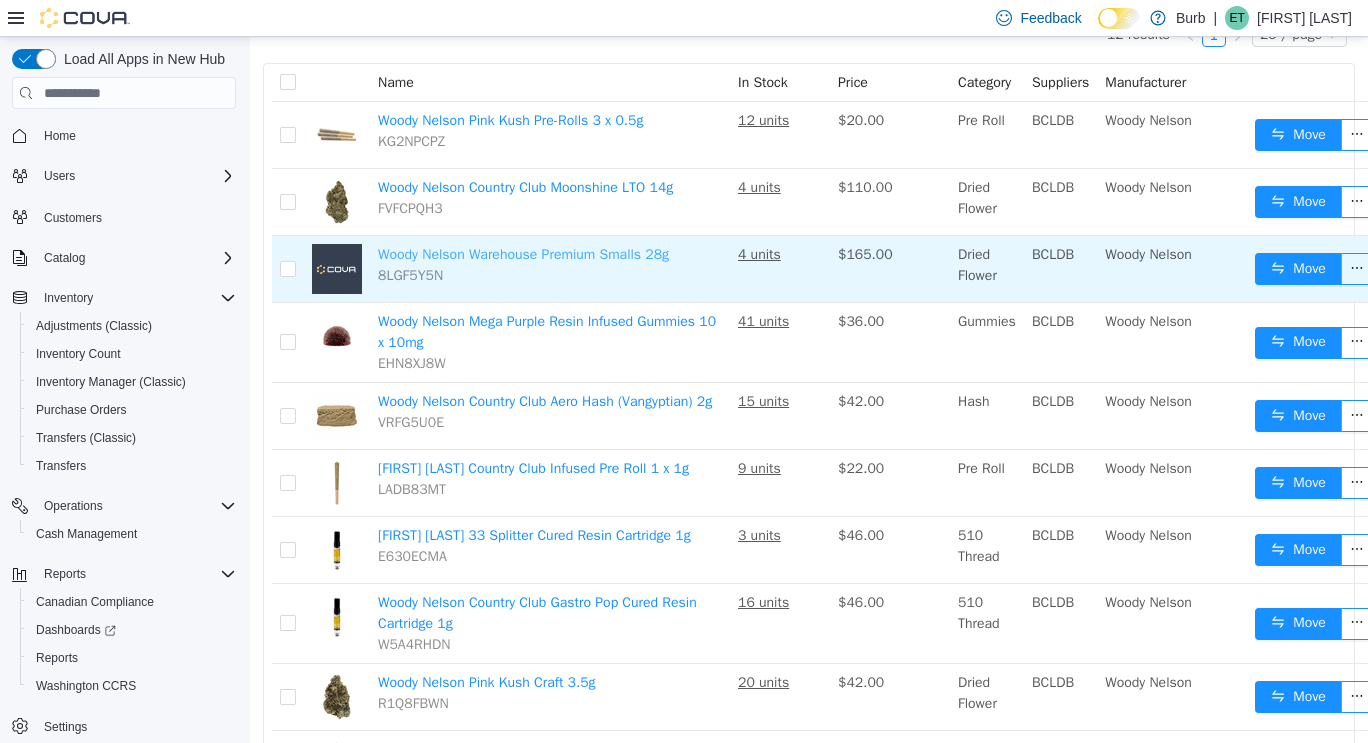 click on "Woody Nelson Warehouse Premium Smalls 28g" at bounding box center [523, 254] 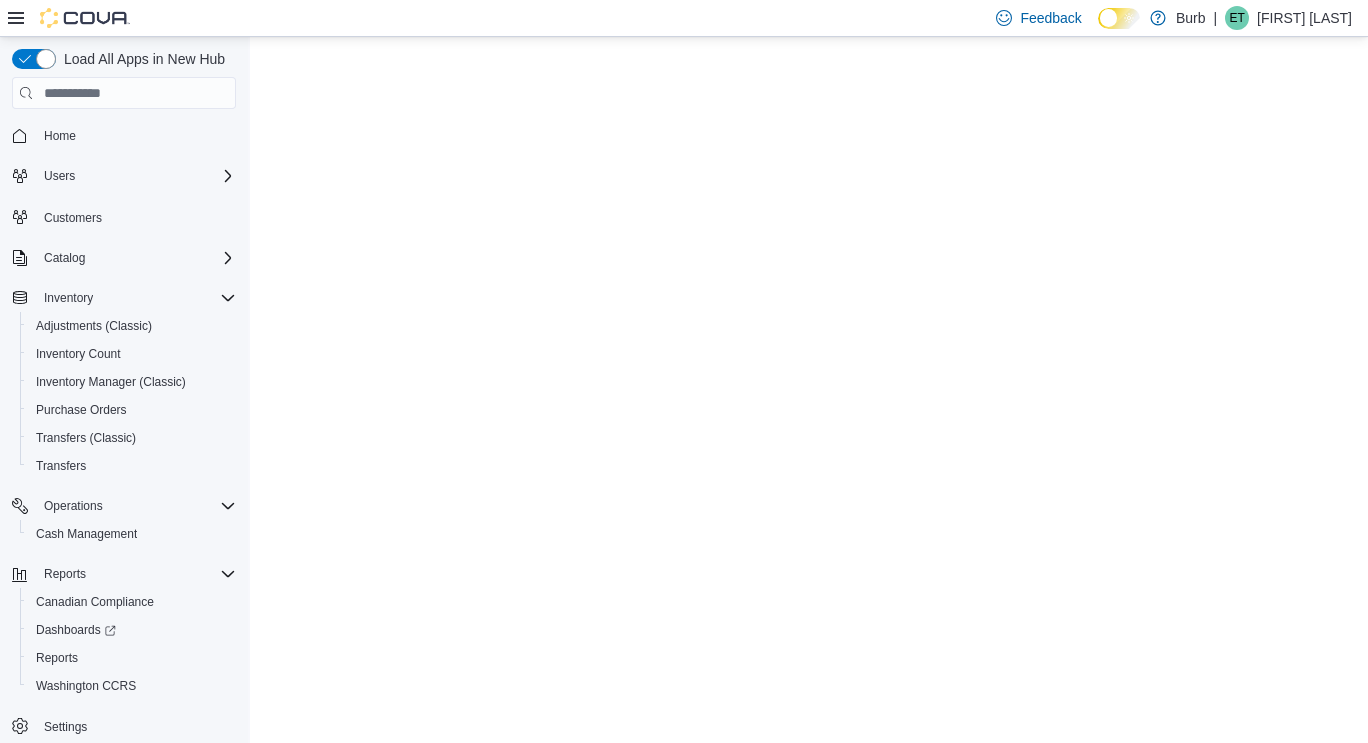 scroll, scrollTop: 0, scrollLeft: 0, axis: both 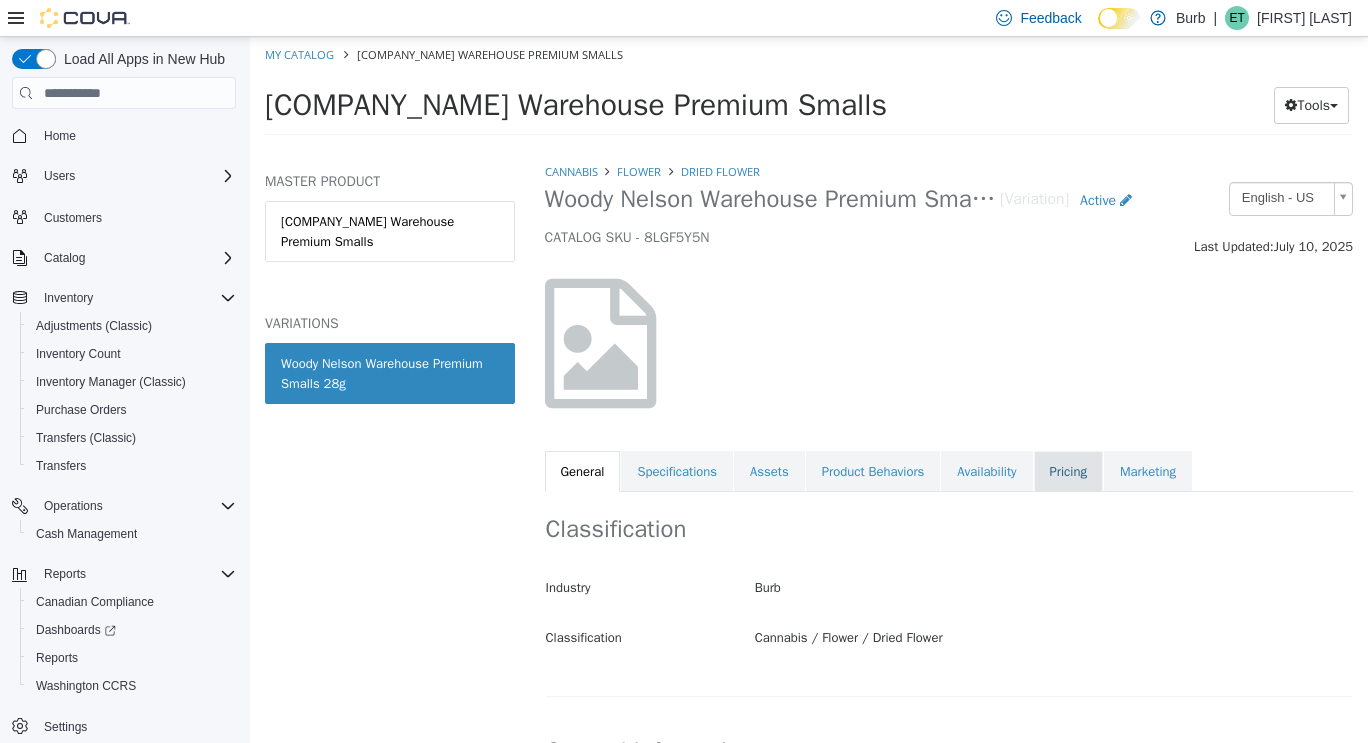 click on "Pricing" at bounding box center (1068, 472) 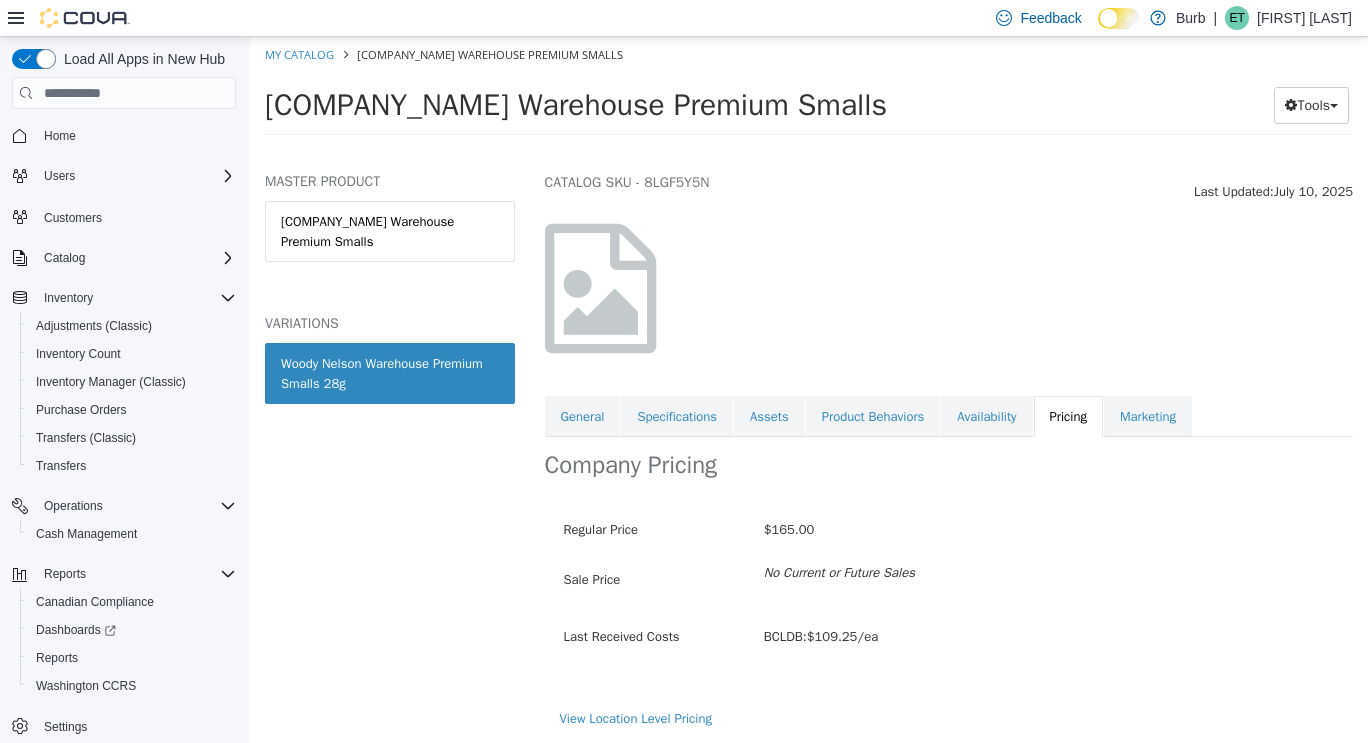 scroll, scrollTop: 56, scrollLeft: 0, axis: vertical 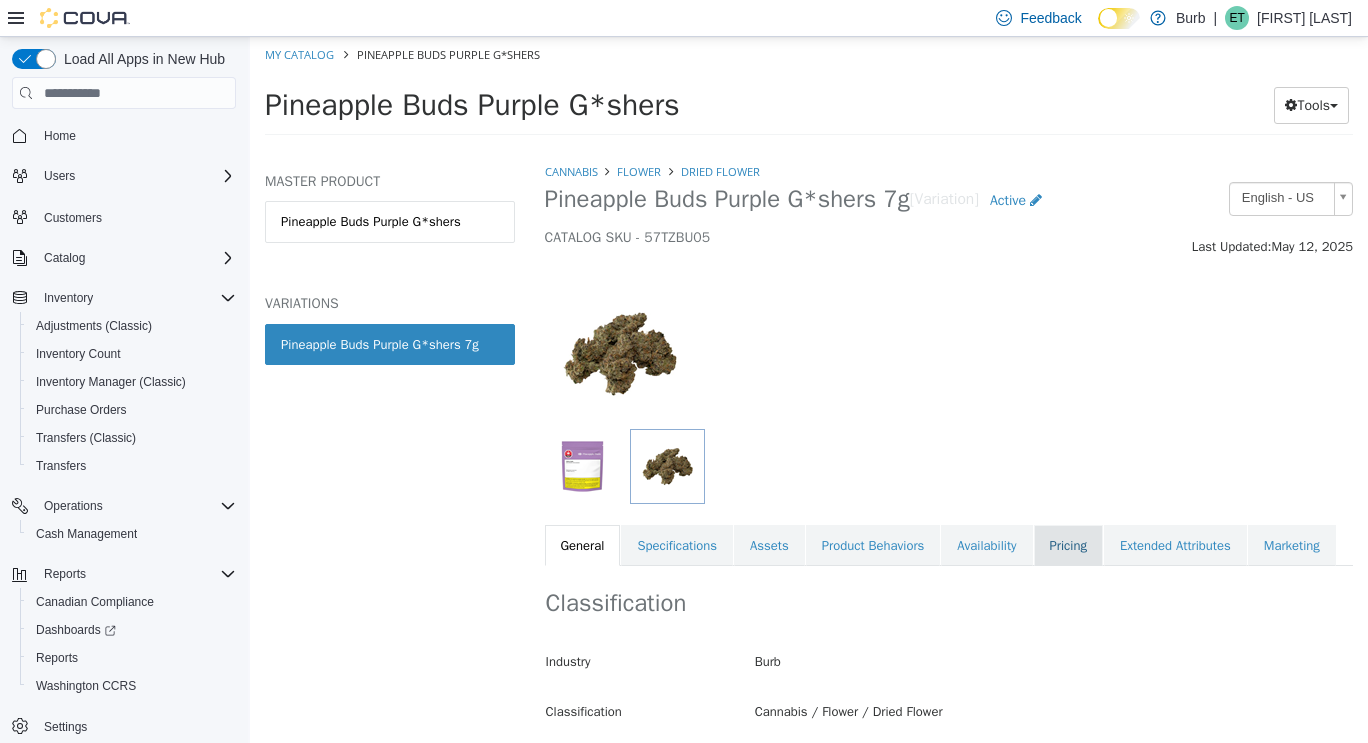click on "Pricing" at bounding box center (1068, 546) 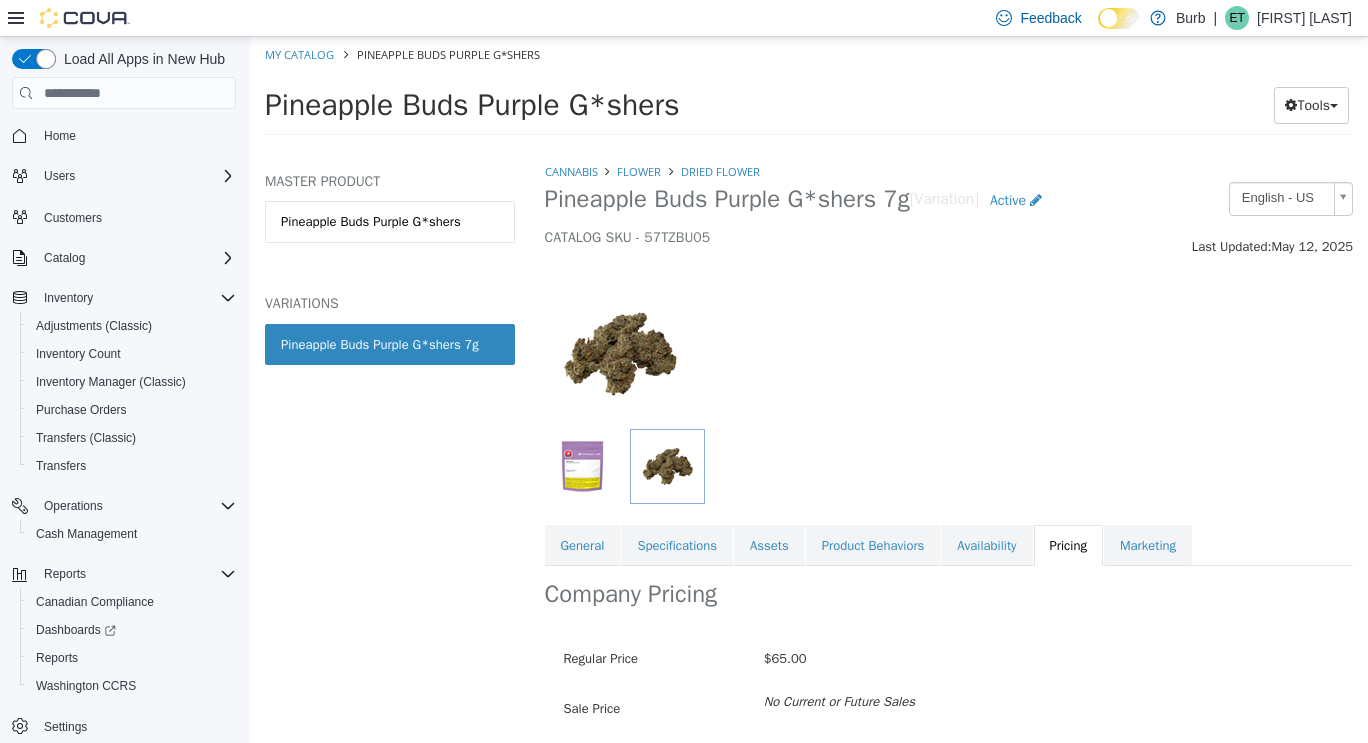 scroll, scrollTop: 131, scrollLeft: 0, axis: vertical 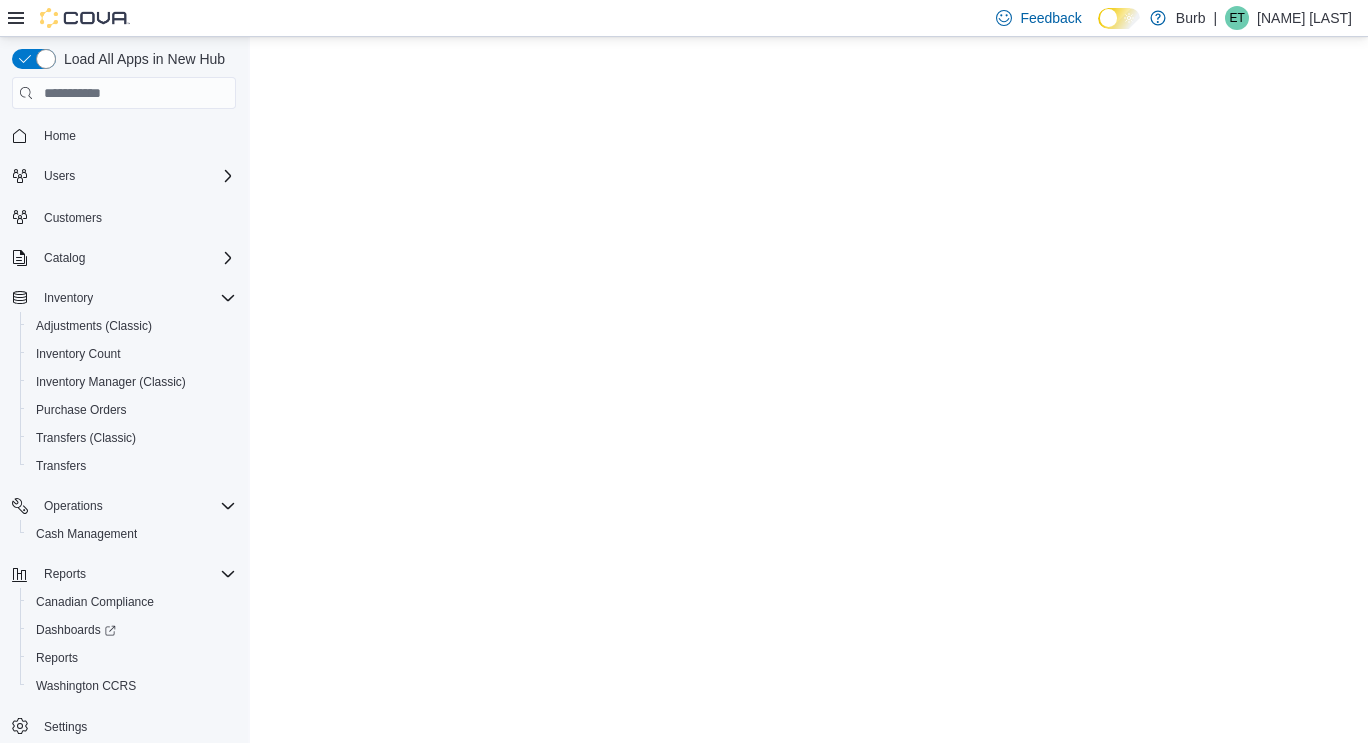 click on "Saving Bulk Changes...
×" at bounding box center [809, 37] 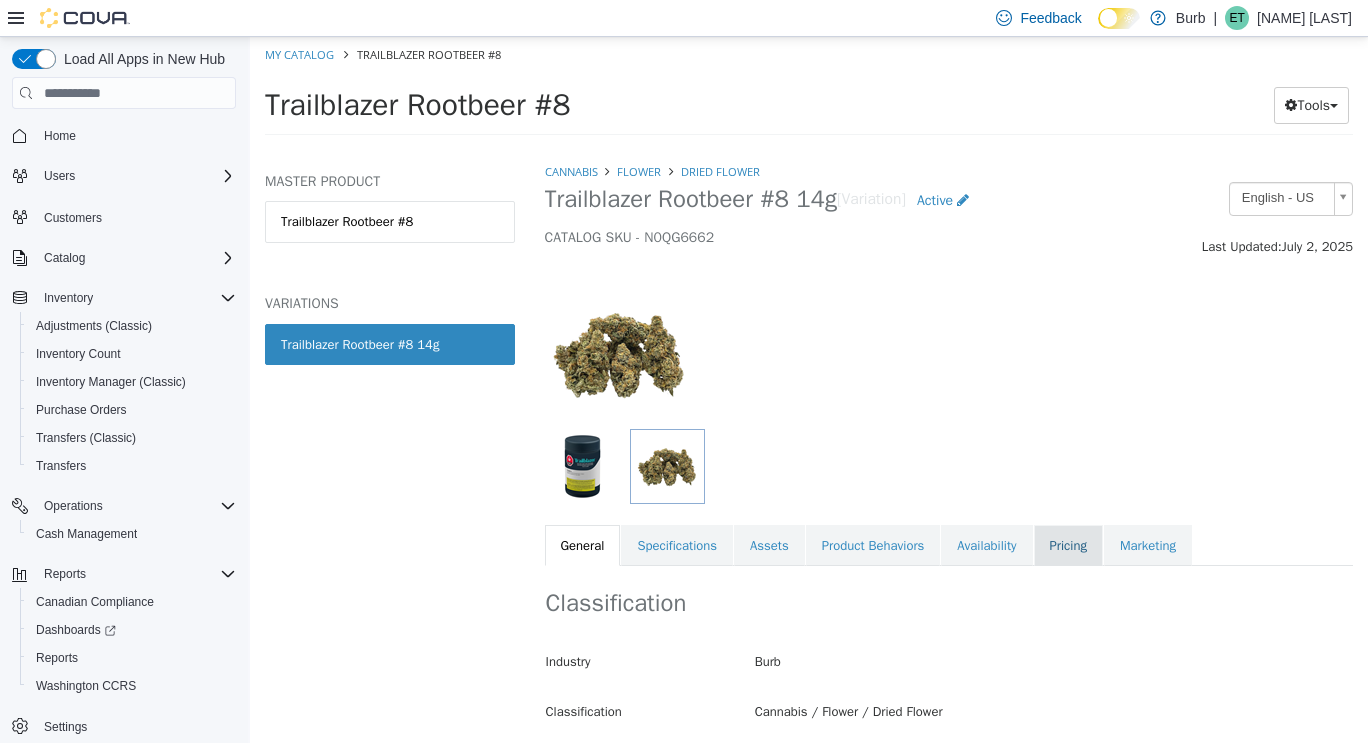 click on "Pricing" at bounding box center [1068, 546] 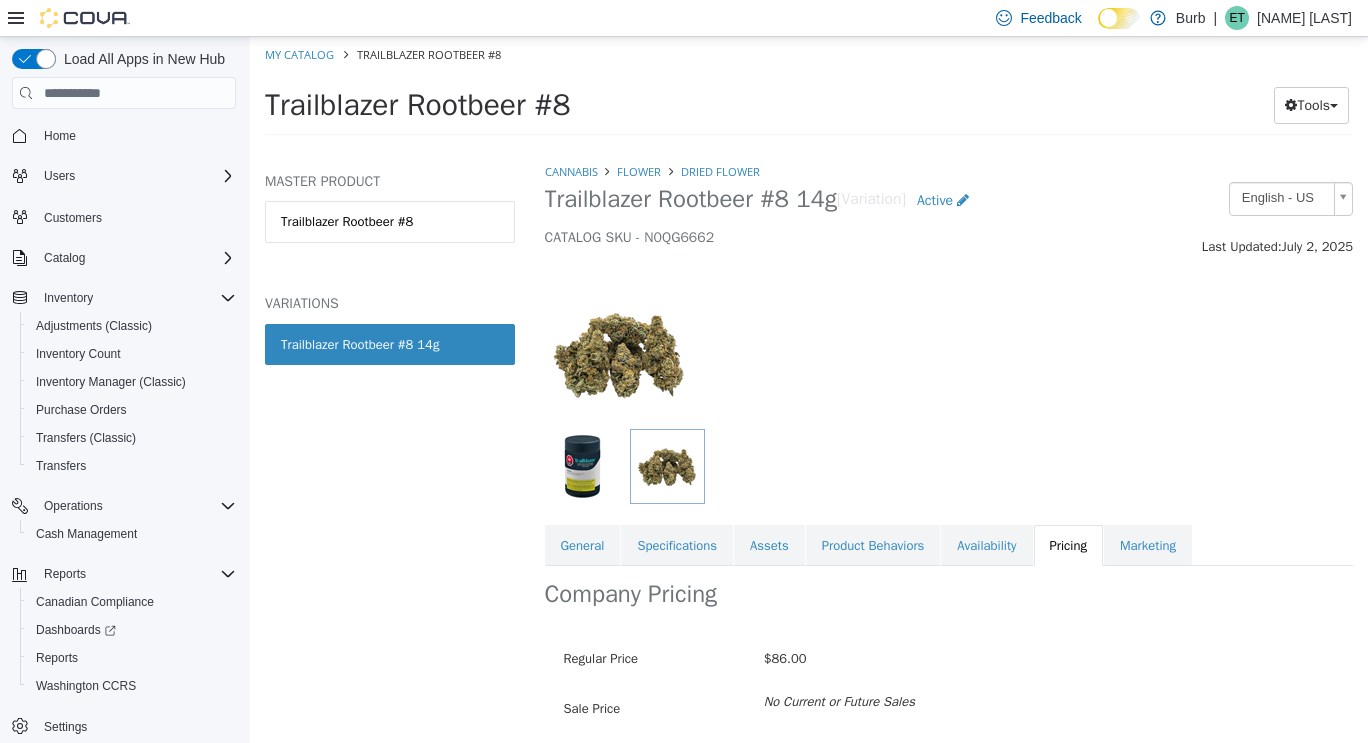 scroll, scrollTop: 131, scrollLeft: 0, axis: vertical 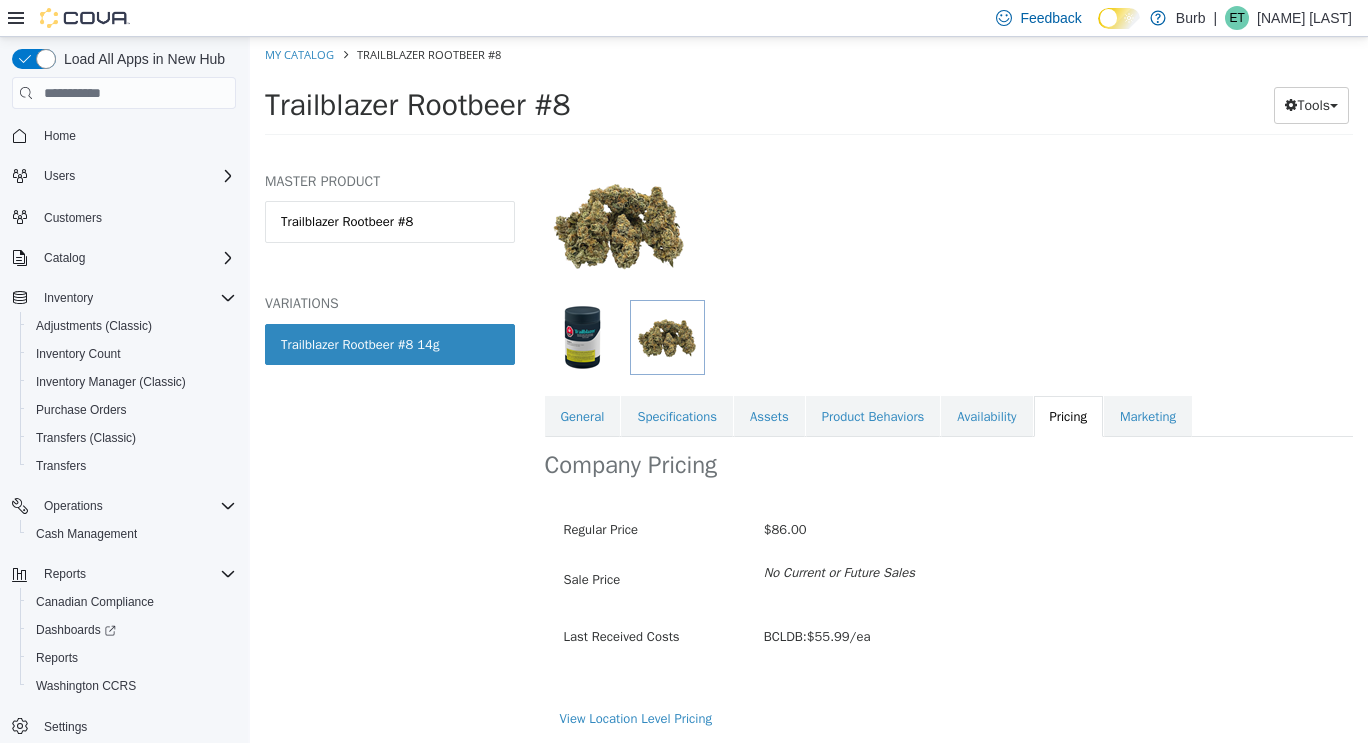 click at bounding box center (949, 214) 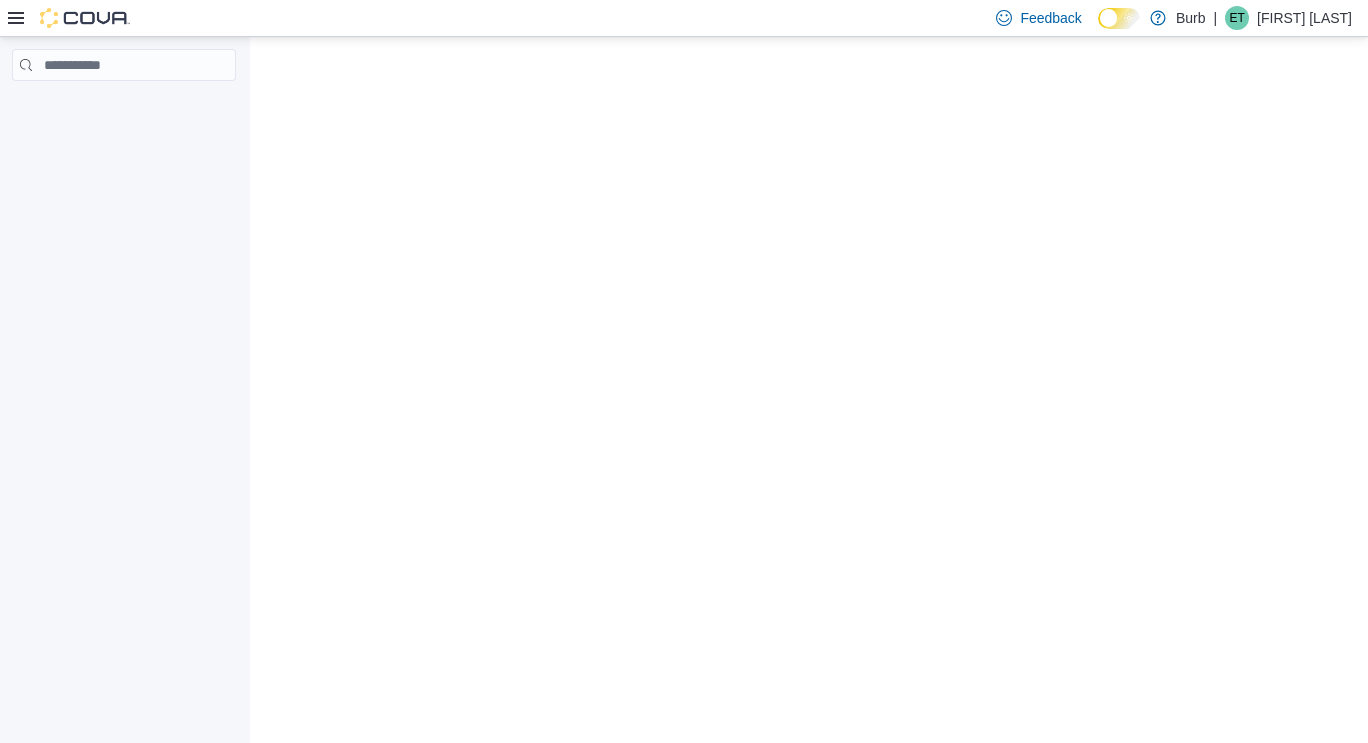 scroll, scrollTop: 0, scrollLeft: 0, axis: both 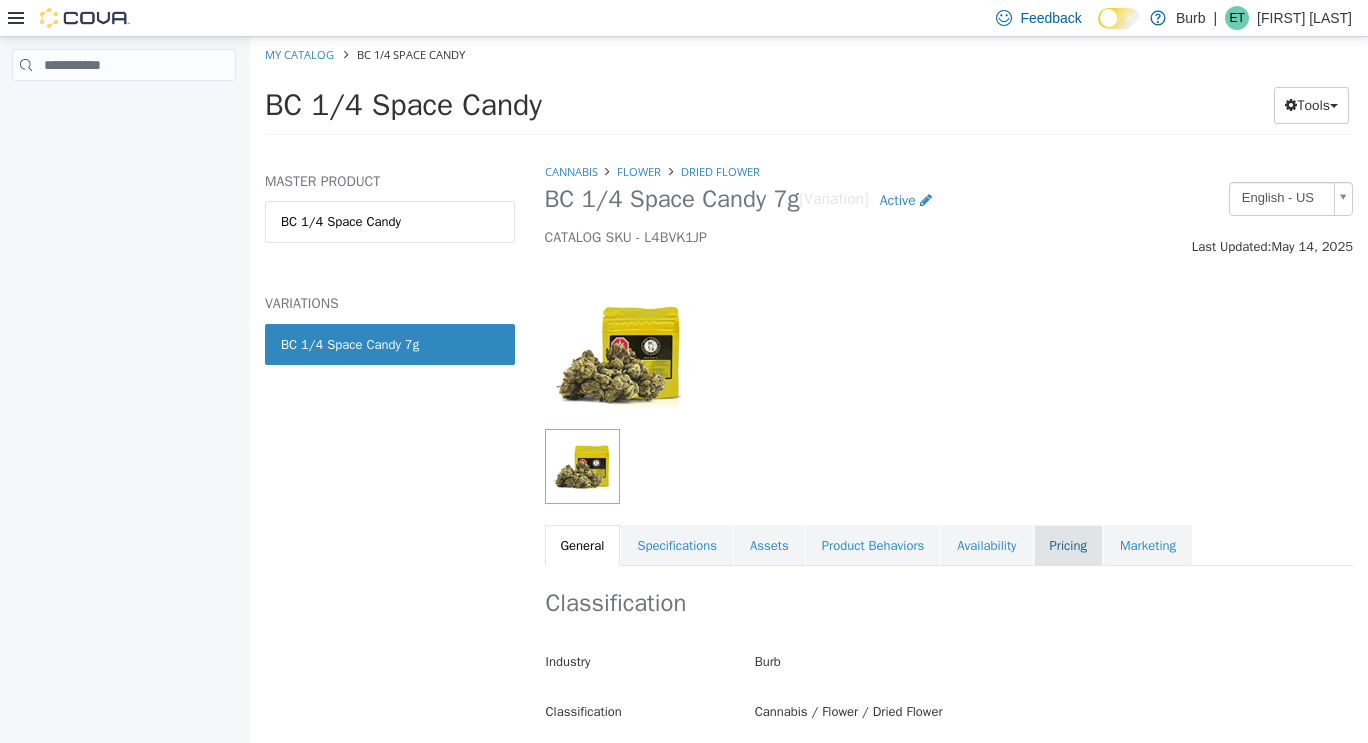click on "Pricing" at bounding box center (1068, 546) 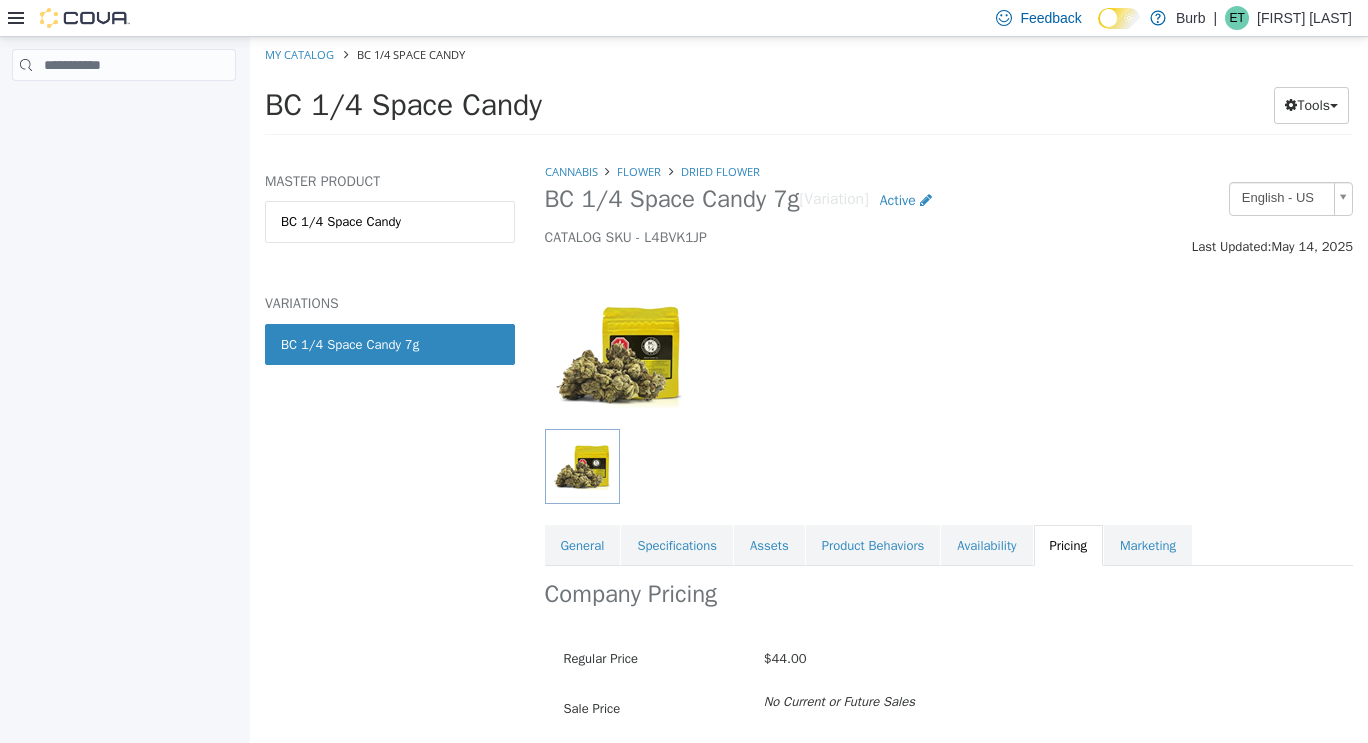 scroll, scrollTop: 131, scrollLeft: 0, axis: vertical 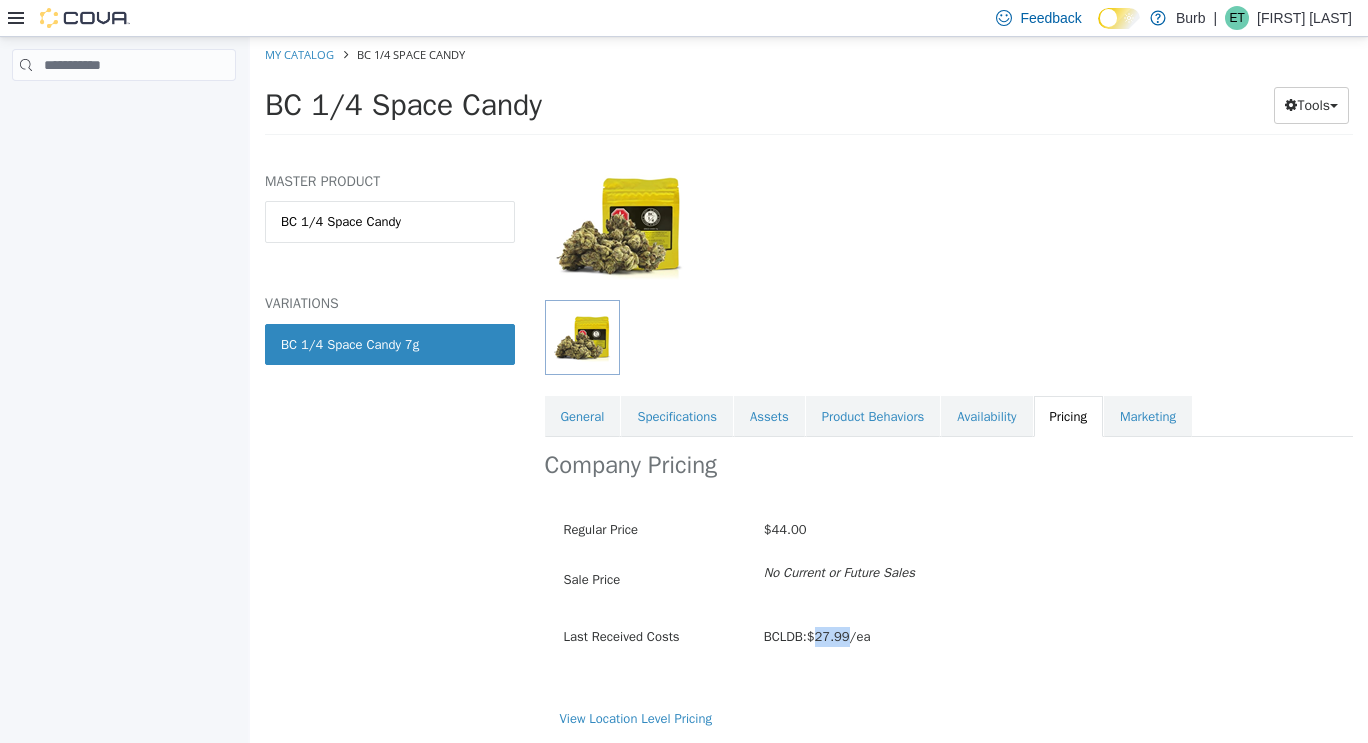 drag, startPoint x: 816, startPoint y: 639, endPoint x: 848, endPoint y: 642, distance: 32.140316 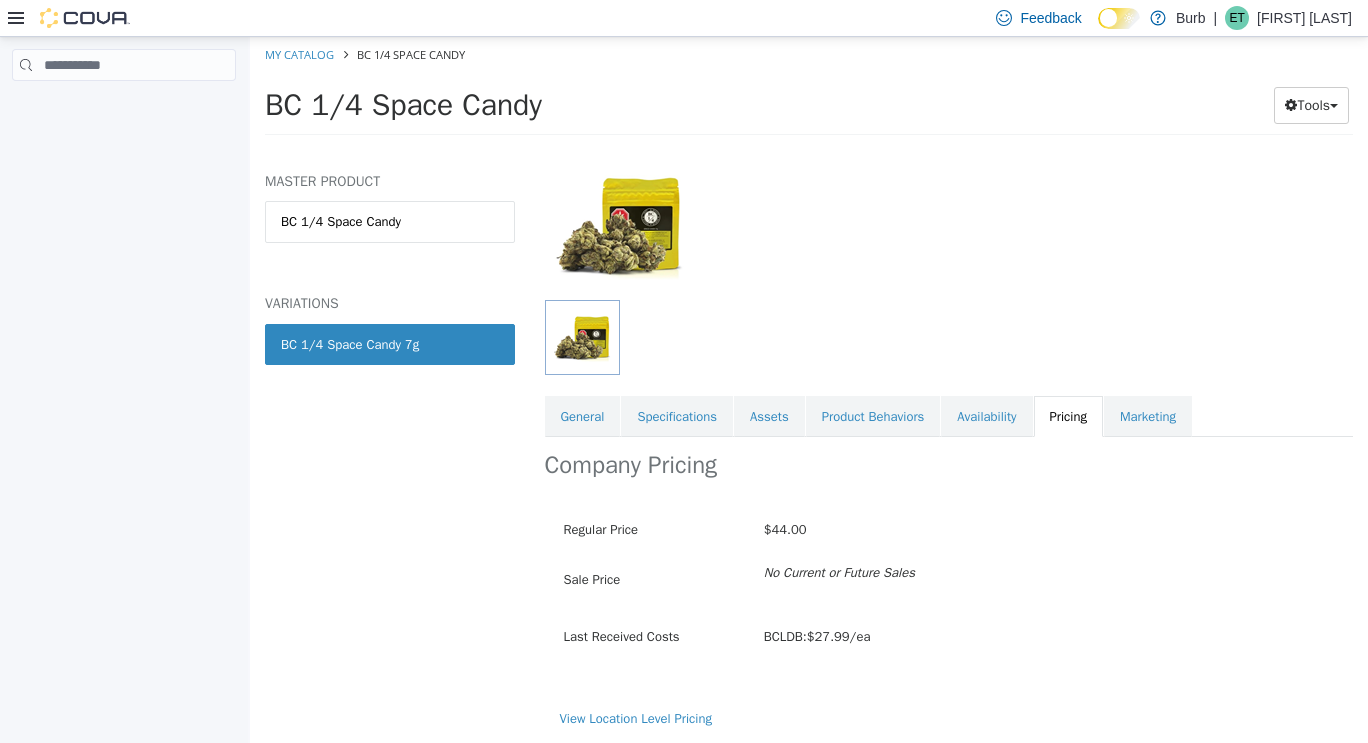 click at bounding box center (949, 214) 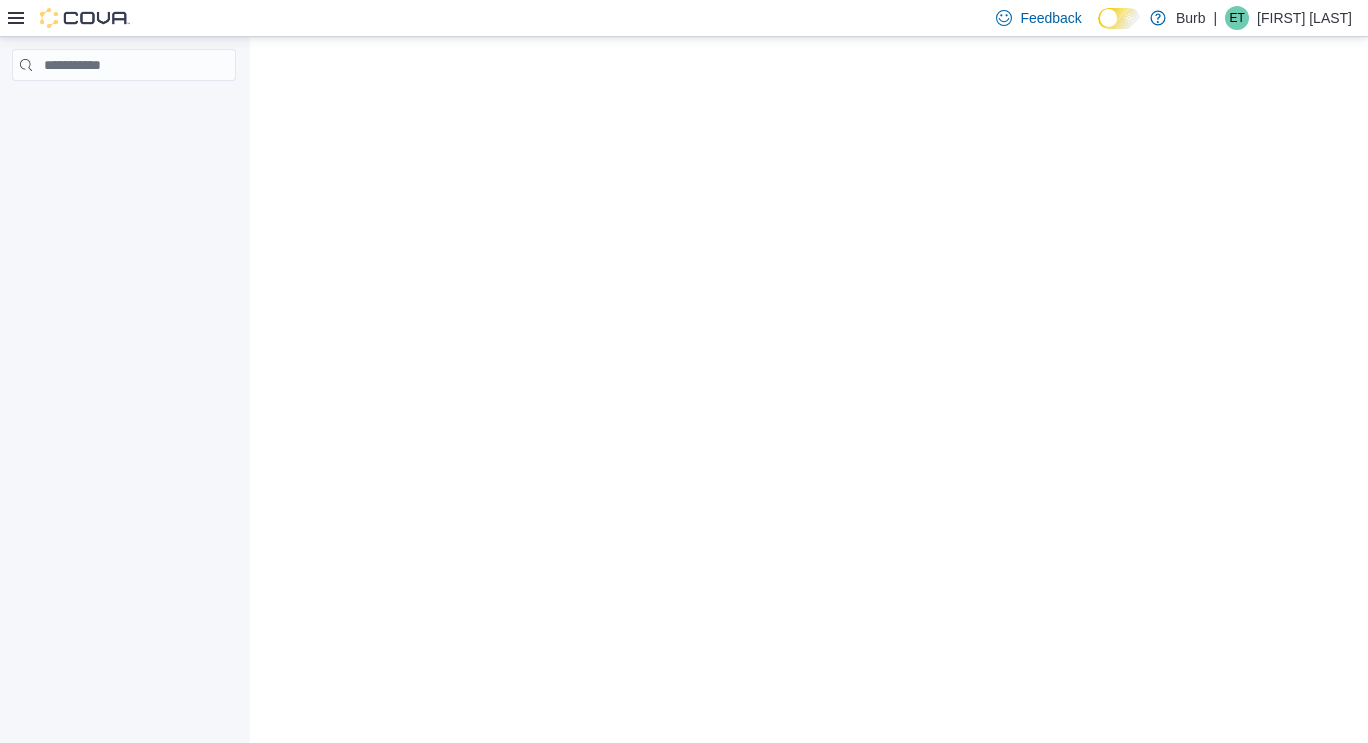scroll, scrollTop: 0, scrollLeft: 0, axis: both 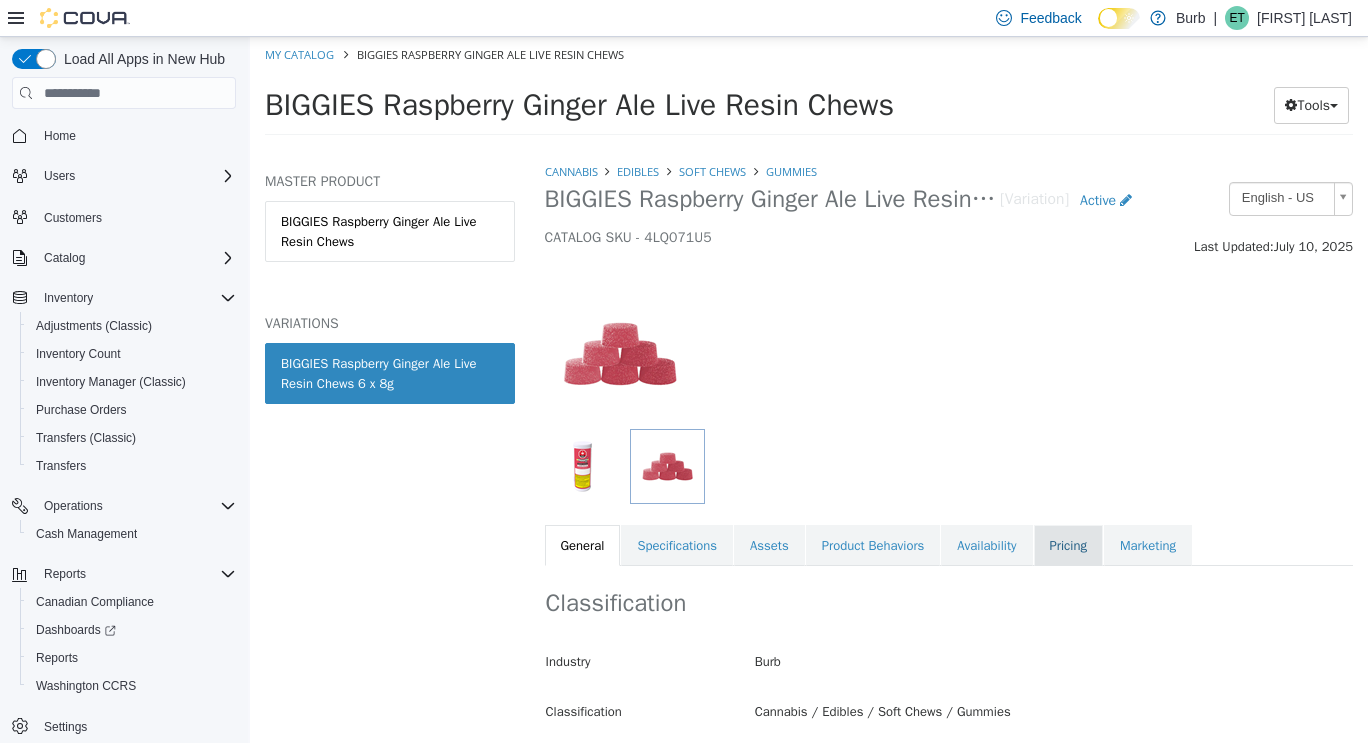 click on "Pricing" at bounding box center [1068, 546] 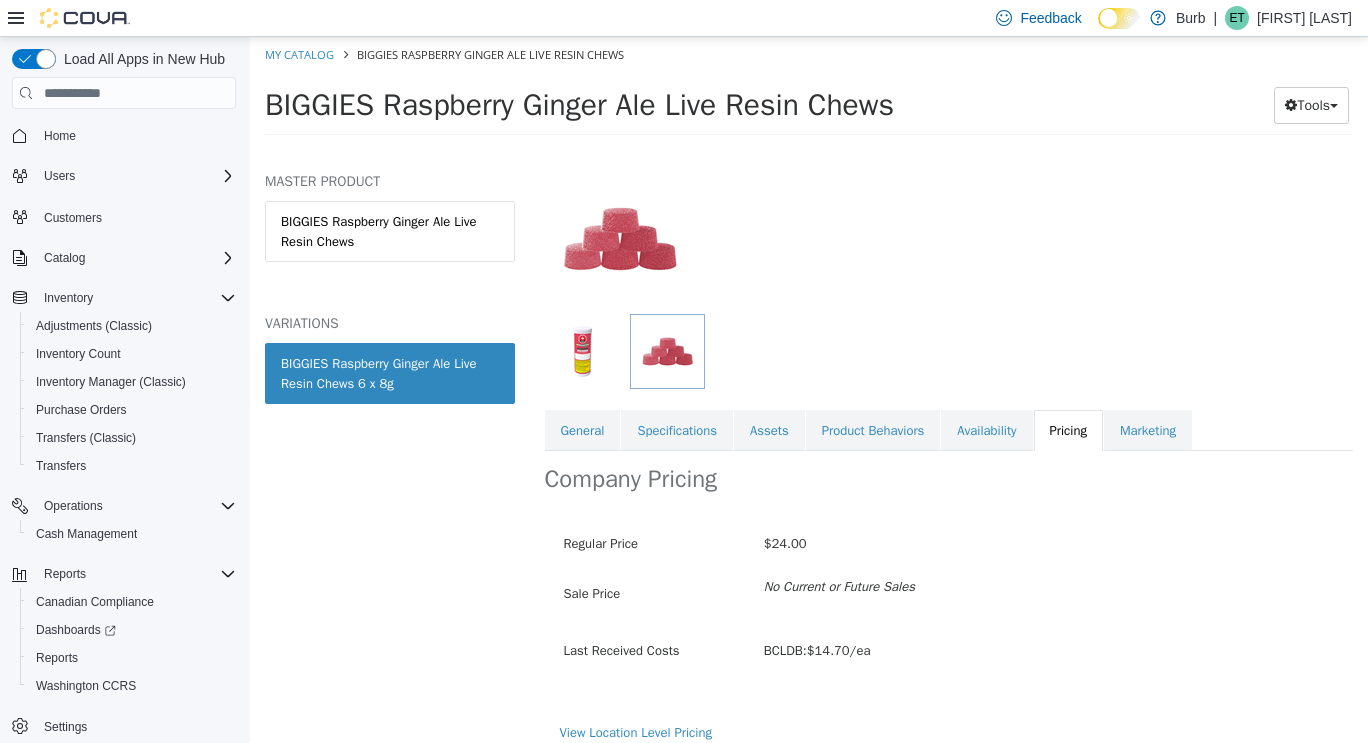 scroll, scrollTop: 116, scrollLeft: 0, axis: vertical 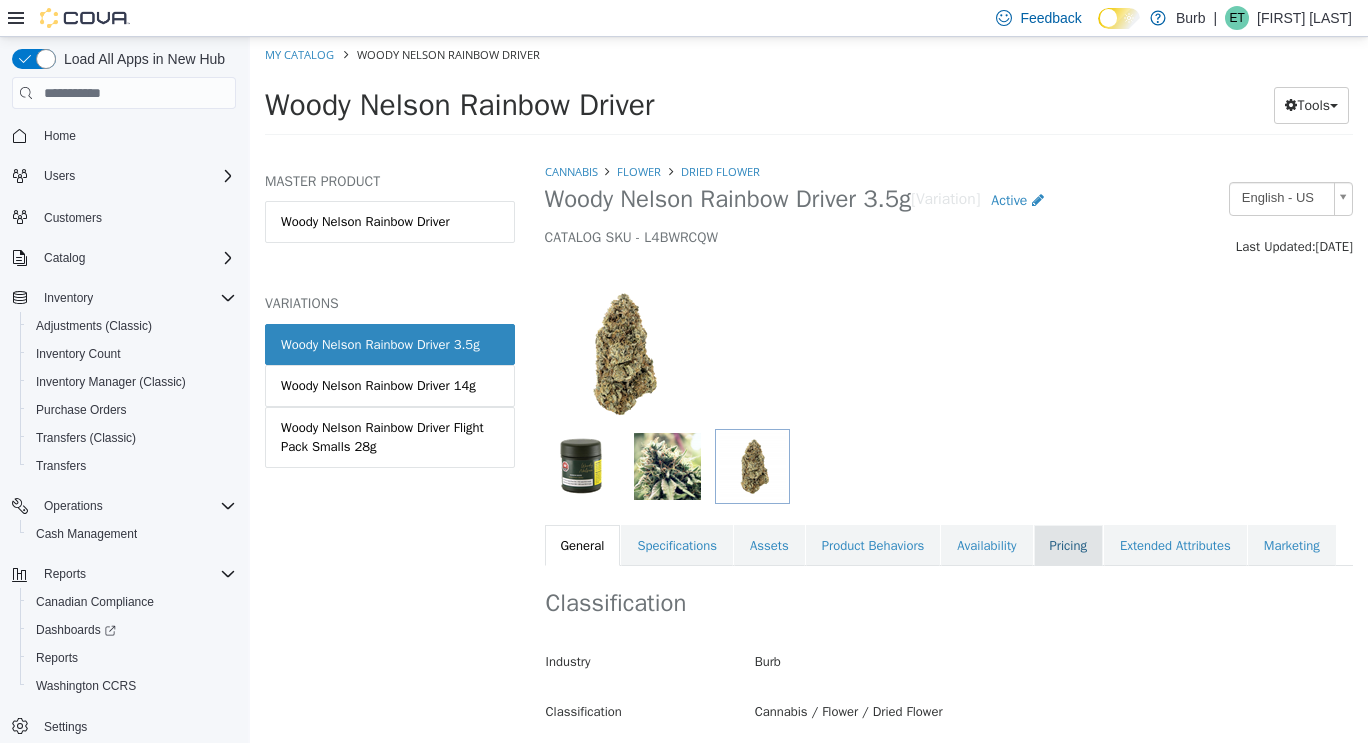 click on "Pricing" at bounding box center (1068, 546) 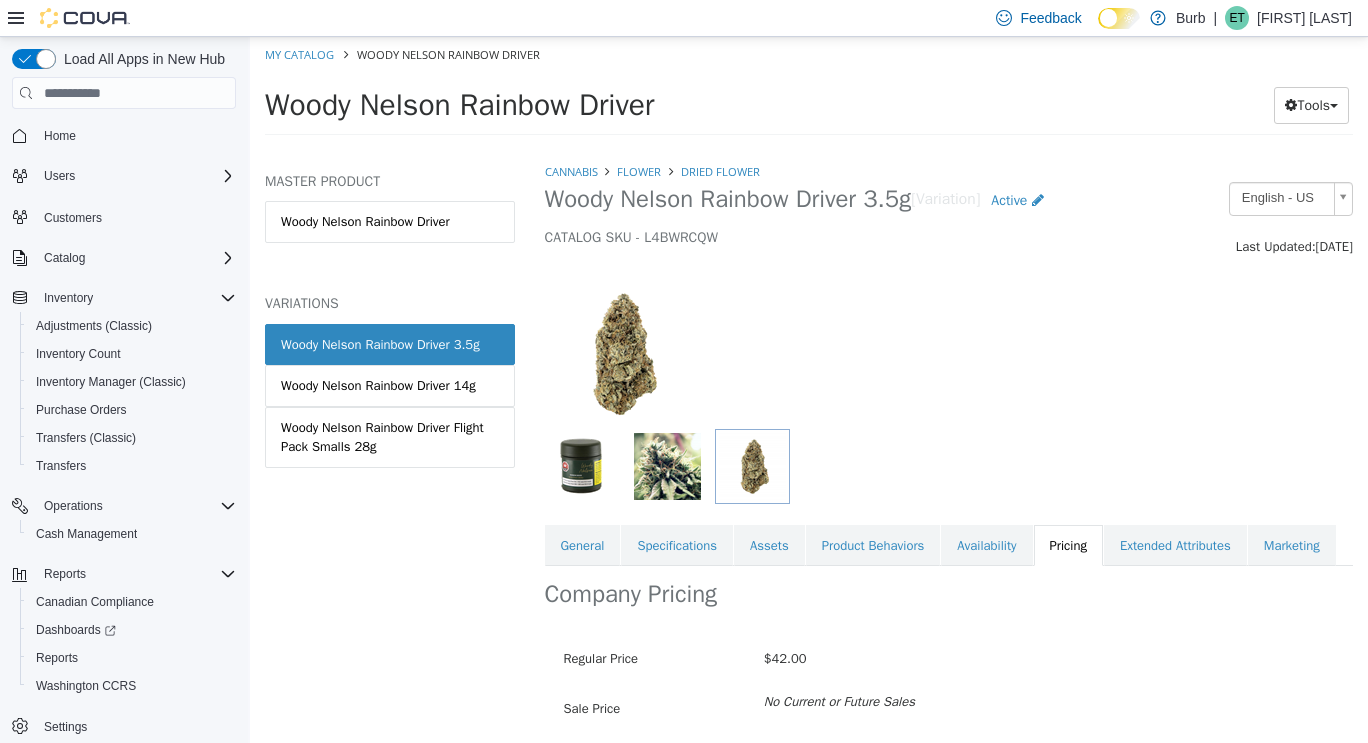 scroll, scrollTop: 118, scrollLeft: 0, axis: vertical 